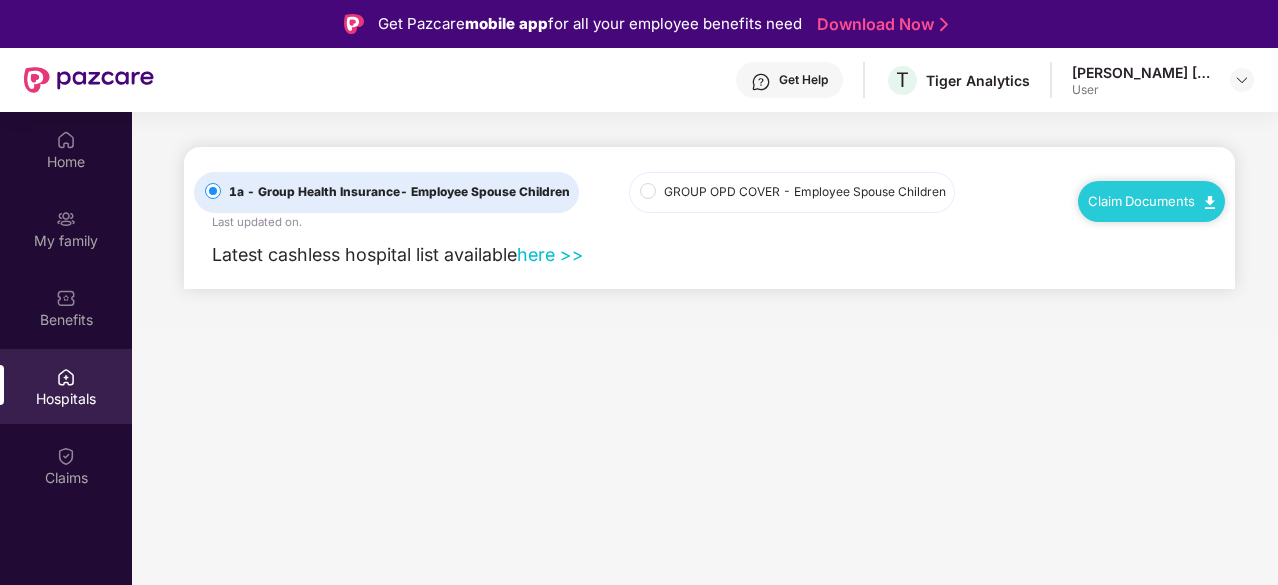 scroll, scrollTop: 0, scrollLeft: 0, axis: both 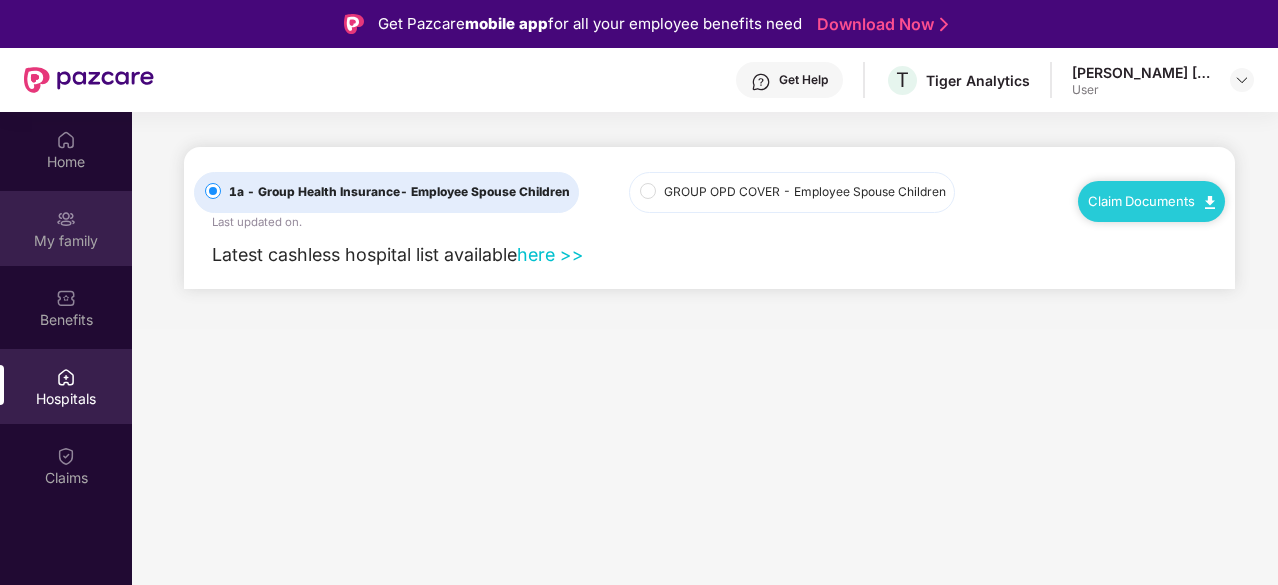 click on "My family" at bounding box center [66, 241] 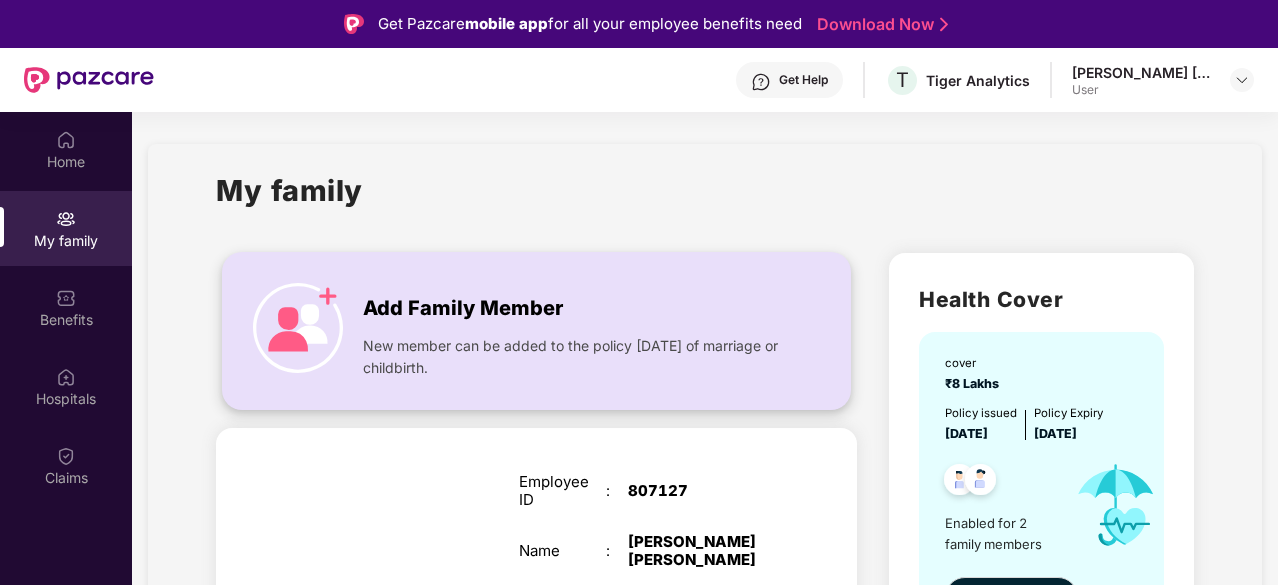 click on "Add Family Member" at bounding box center [463, 308] 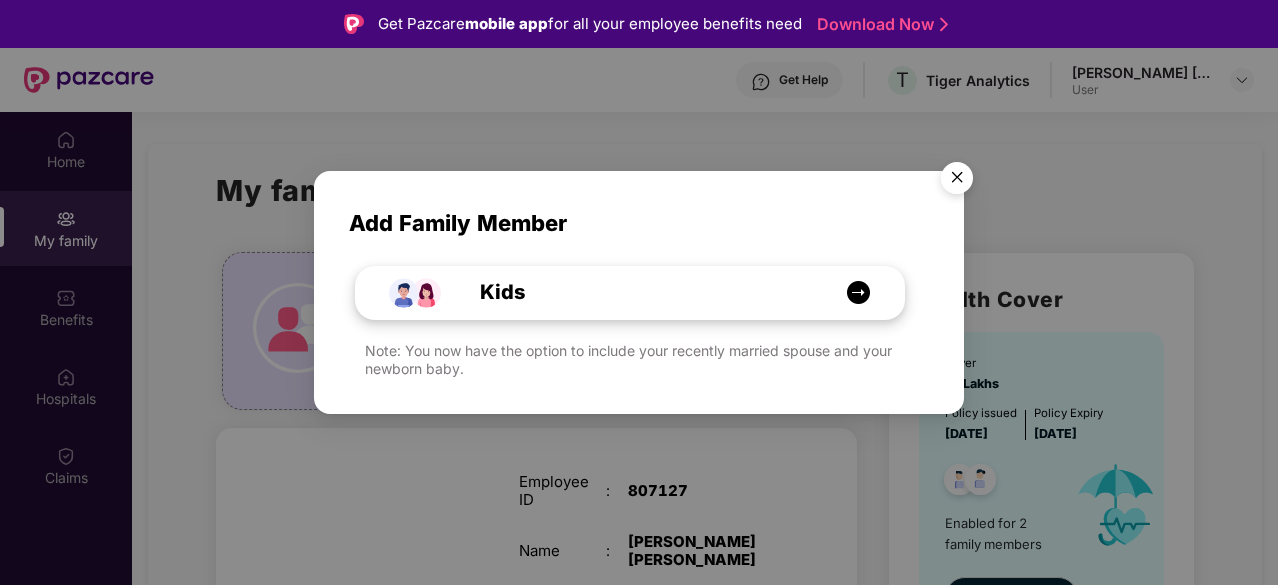 click on "Kids" at bounding box center (640, 292) 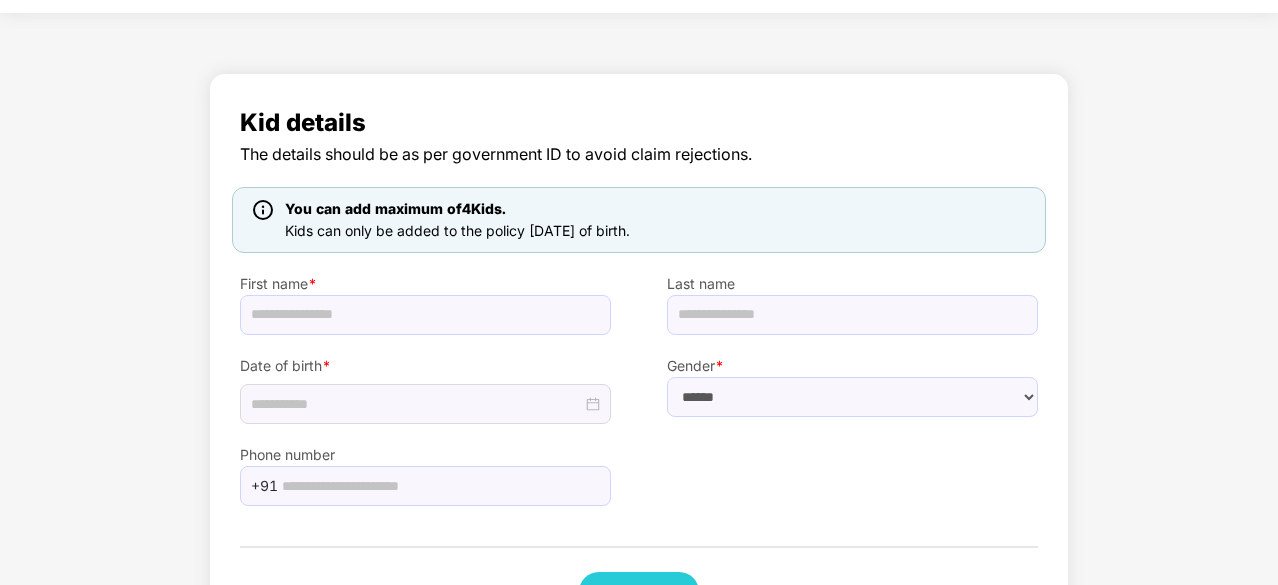 scroll, scrollTop: 100, scrollLeft: 0, axis: vertical 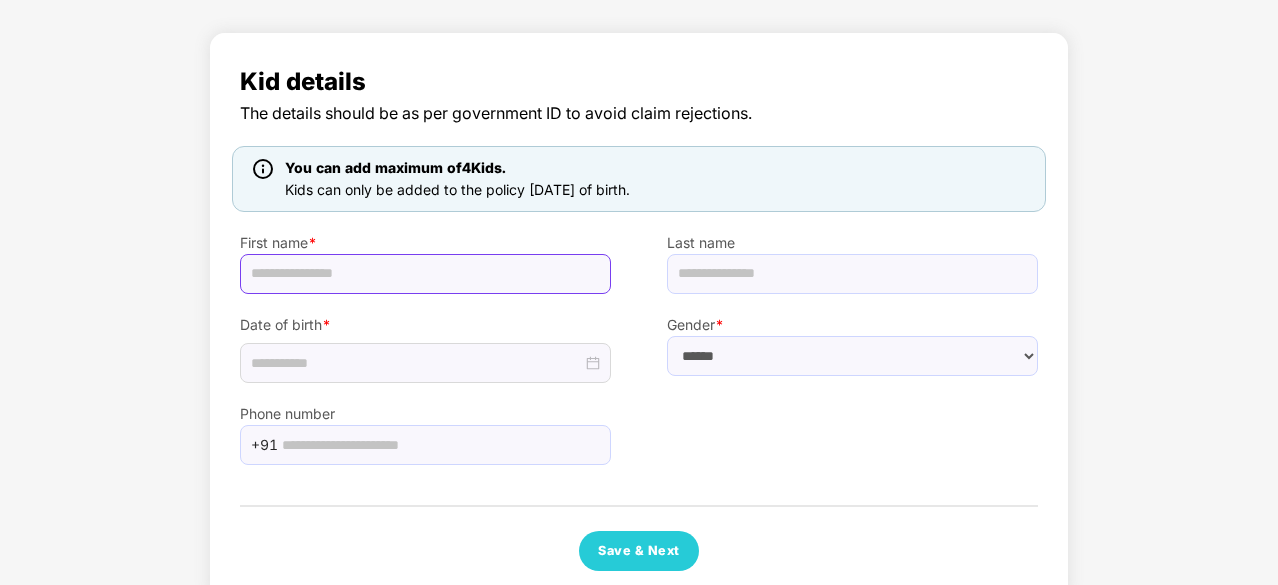click at bounding box center (425, 274) 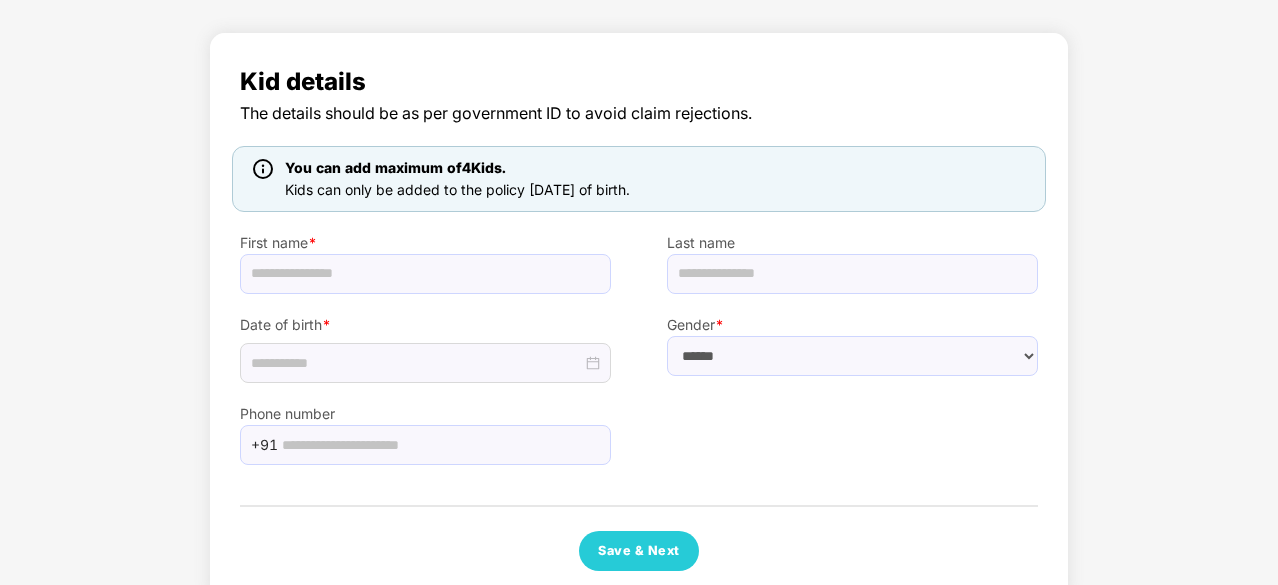 click on "Date of birth  *" at bounding box center [425, 339] 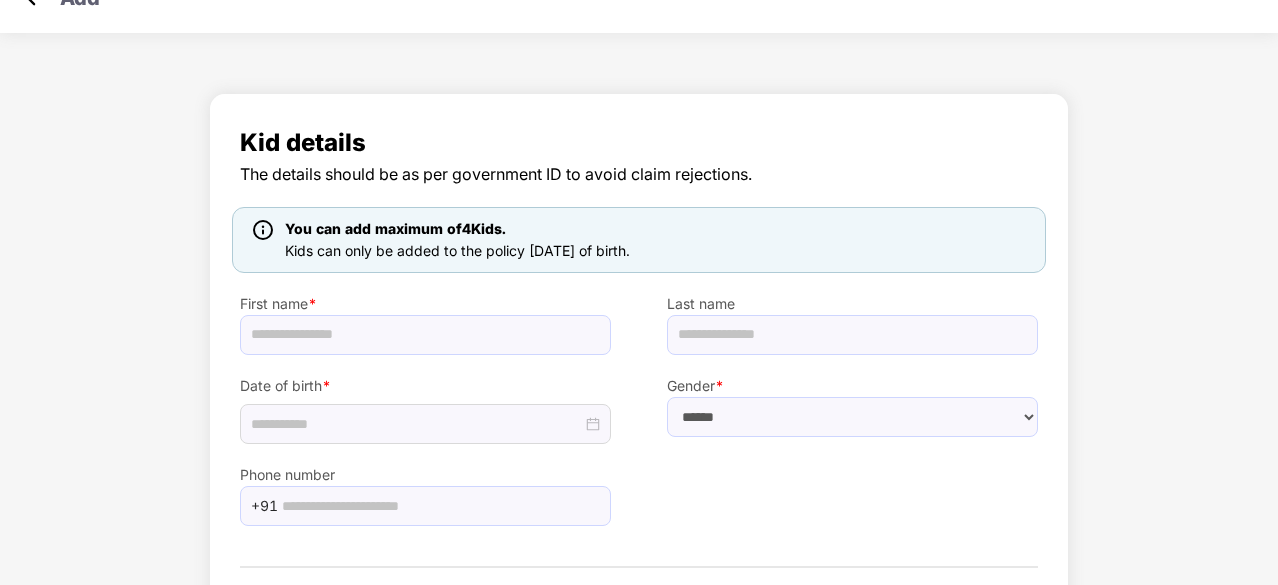 scroll, scrollTop: 0, scrollLeft: 0, axis: both 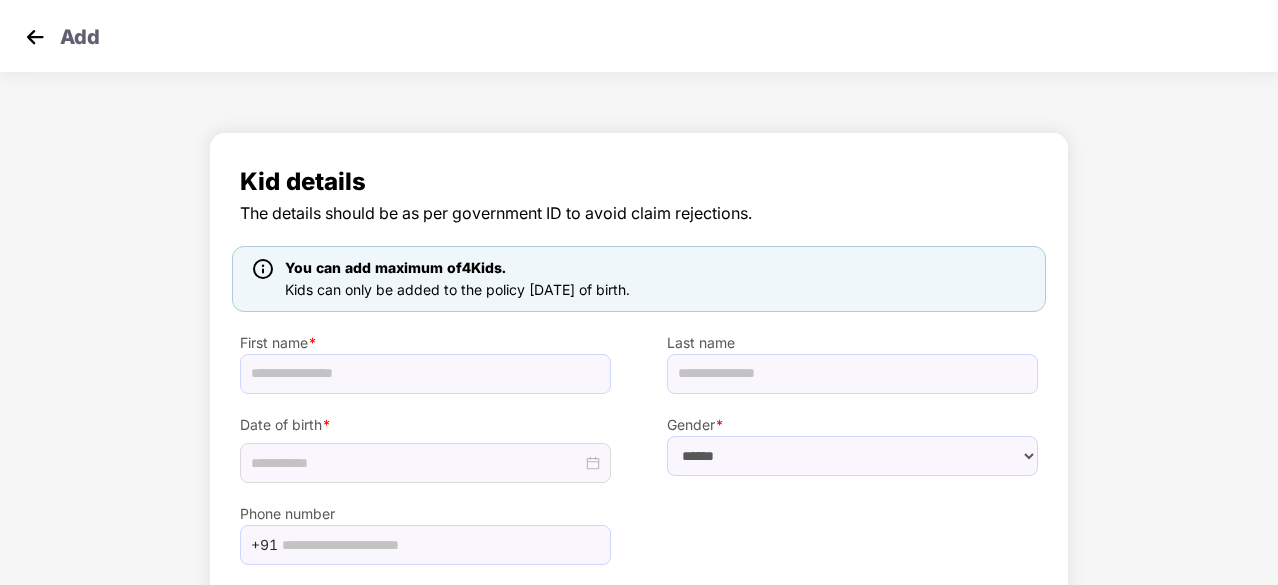 click at bounding box center [35, 37] 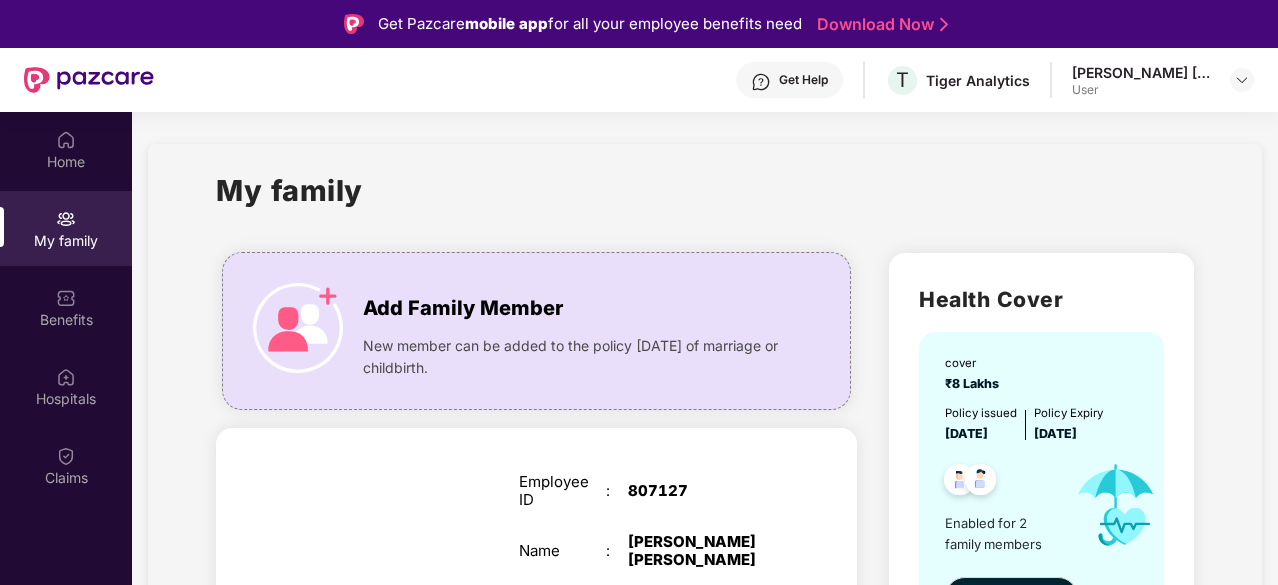scroll, scrollTop: 200, scrollLeft: 0, axis: vertical 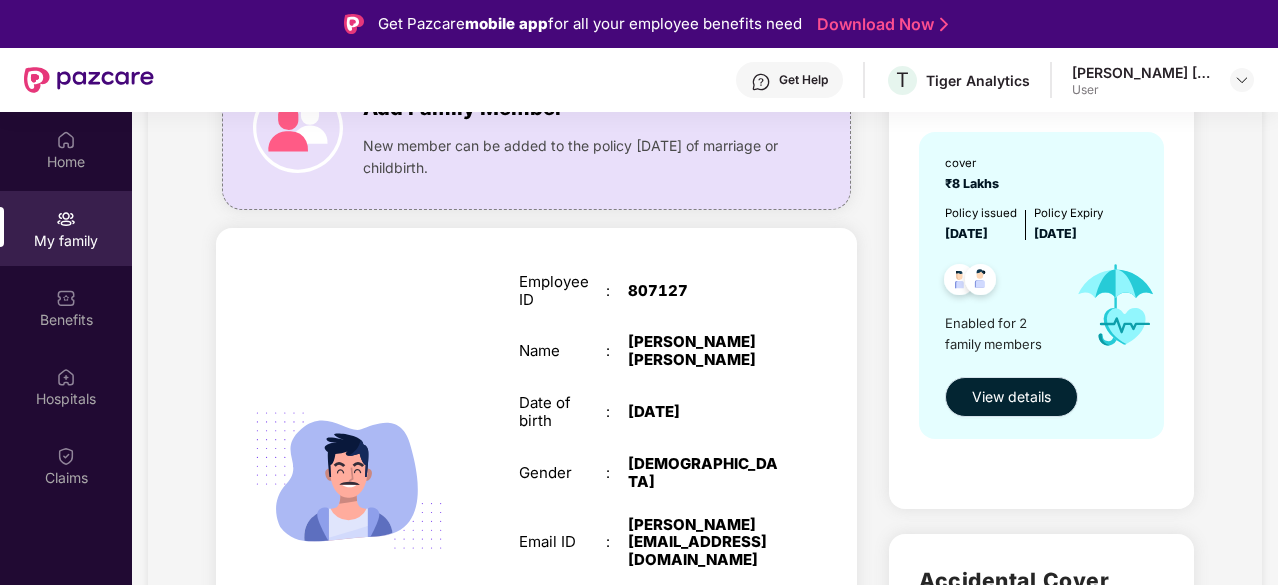 click on "View details" at bounding box center [1011, 397] 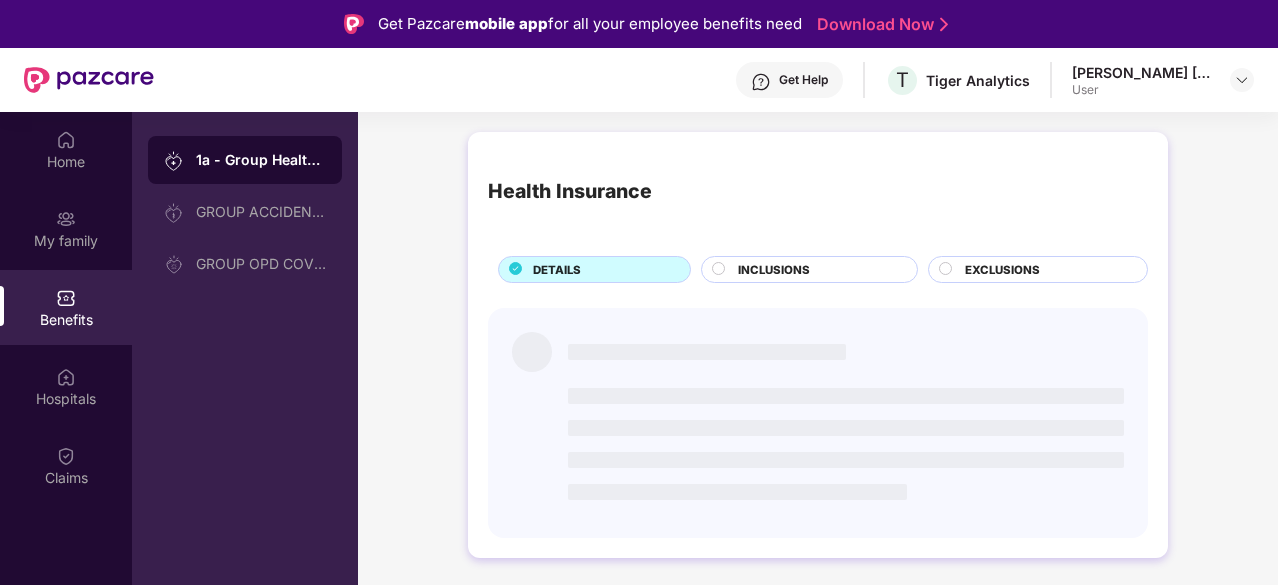 scroll, scrollTop: 0, scrollLeft: 0, axis: both 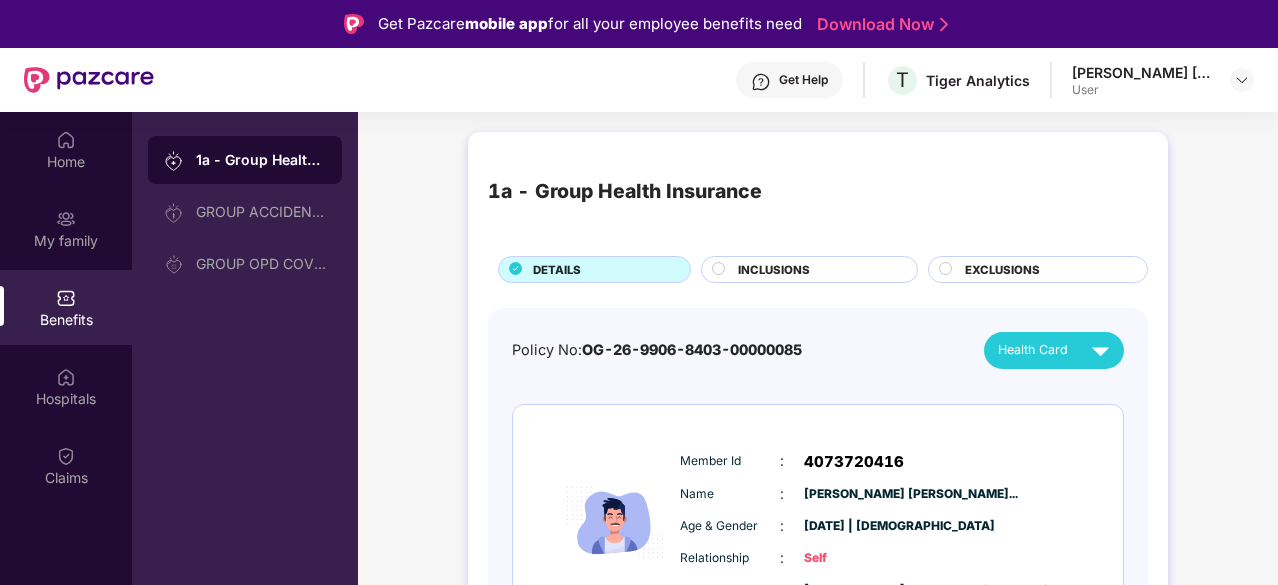 click on "INCLUSIONS" at bounding box center (774, 270) 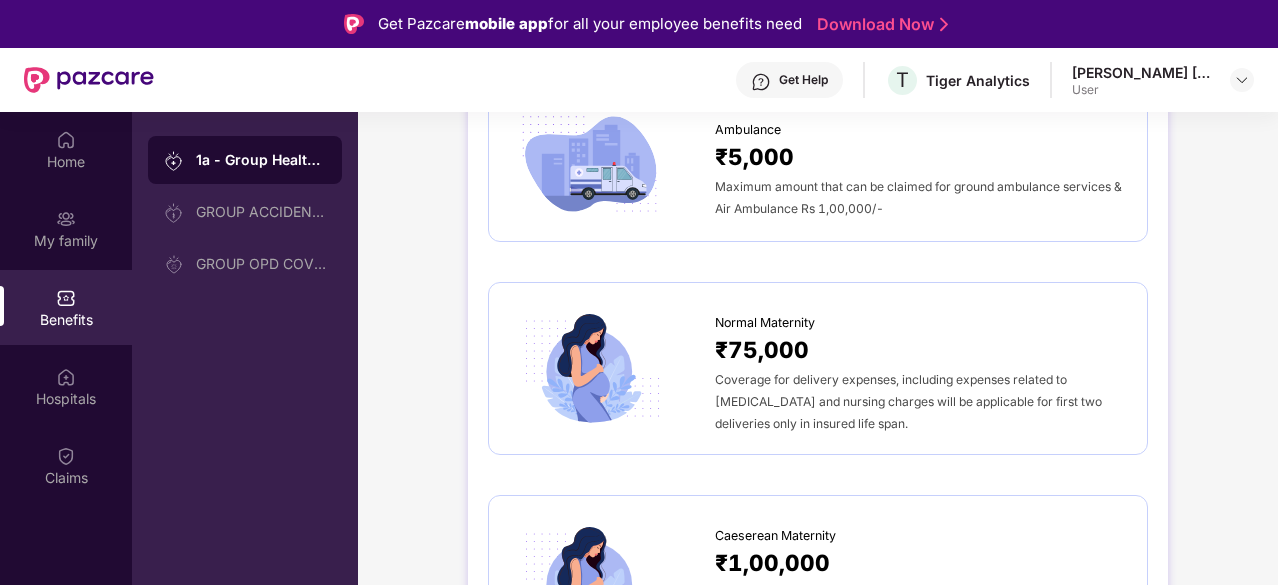 scroll, scrollTop: 2200, scrollLeft: 0, axis: vertical 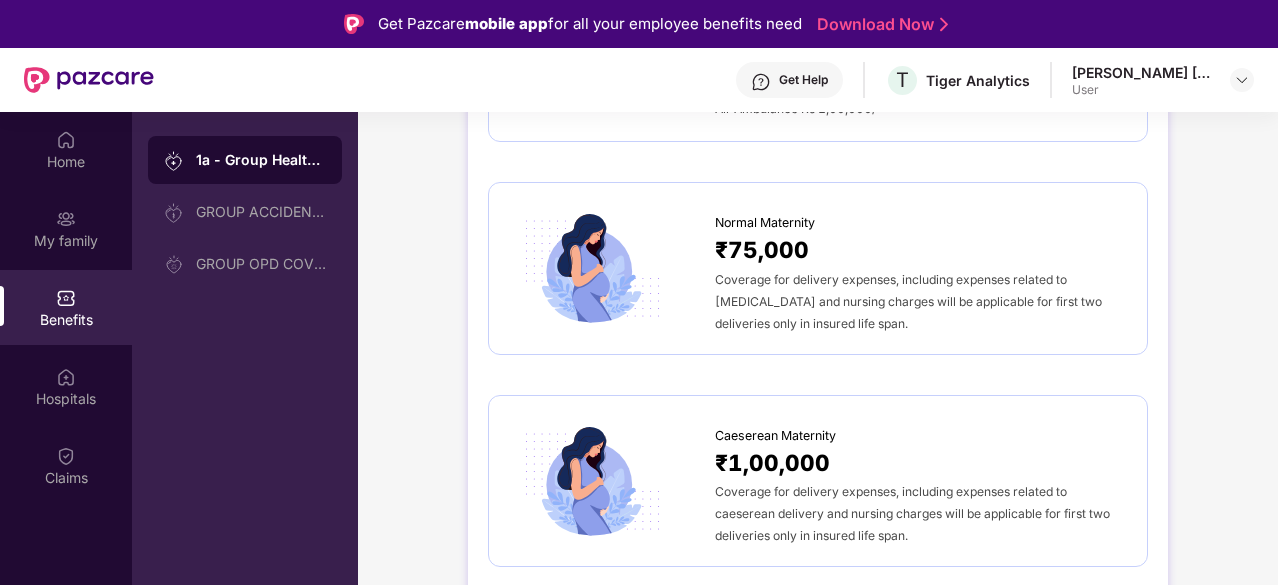 click on "₹1,00,000" at bounding box center [772, 462] 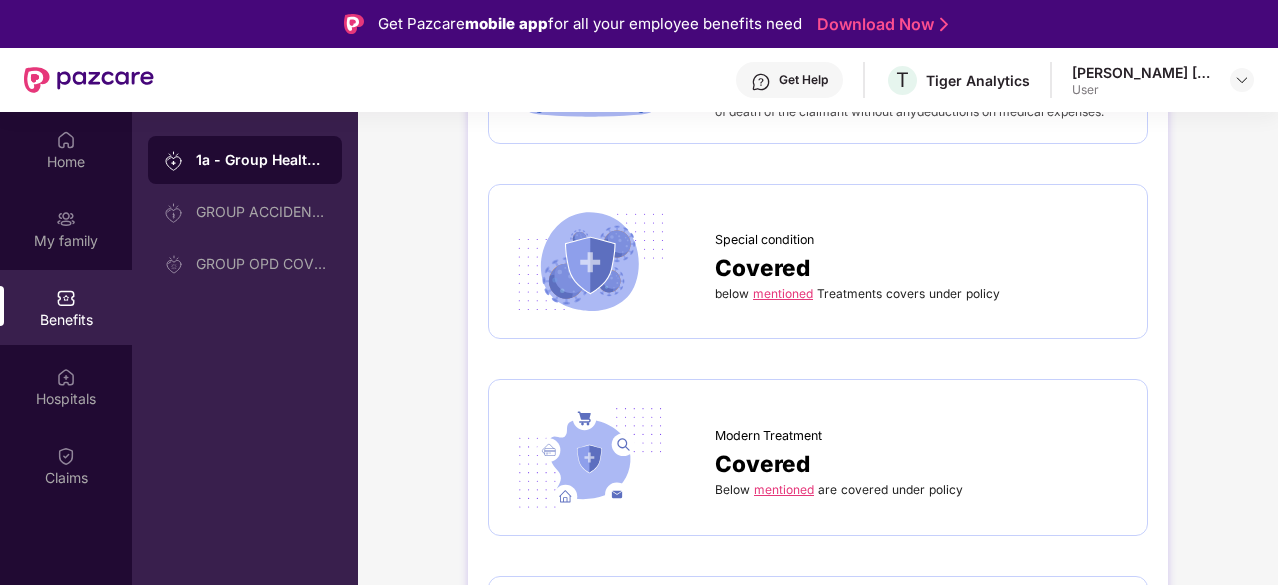 scroll, scrollTop: 4600, scrollLeft: 0, axis: vertical 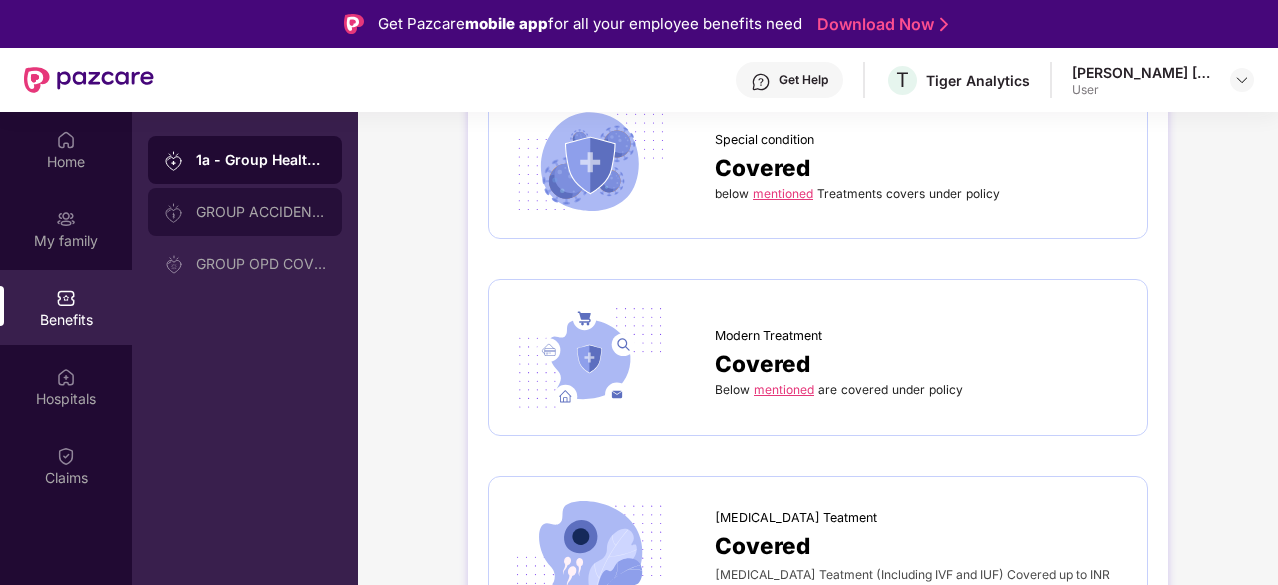 click on "GROUP ACCIDENTAL INSURANCE" at bounding box center (261, 212) 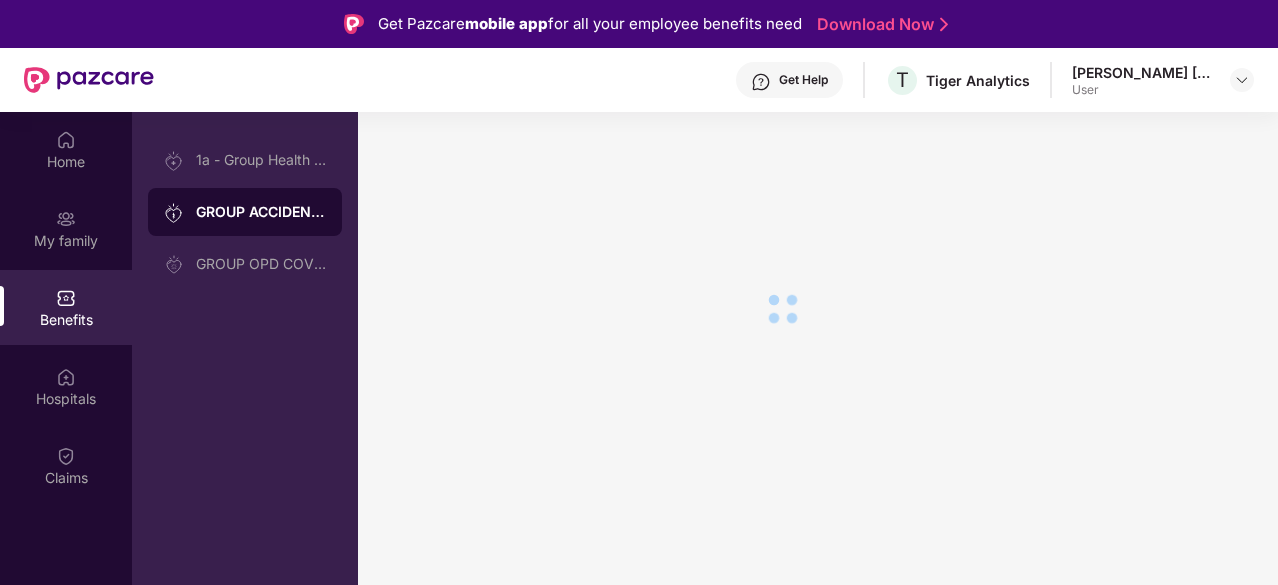 scroll, scrollTop: 0, scrollLeft: 0, axis: both 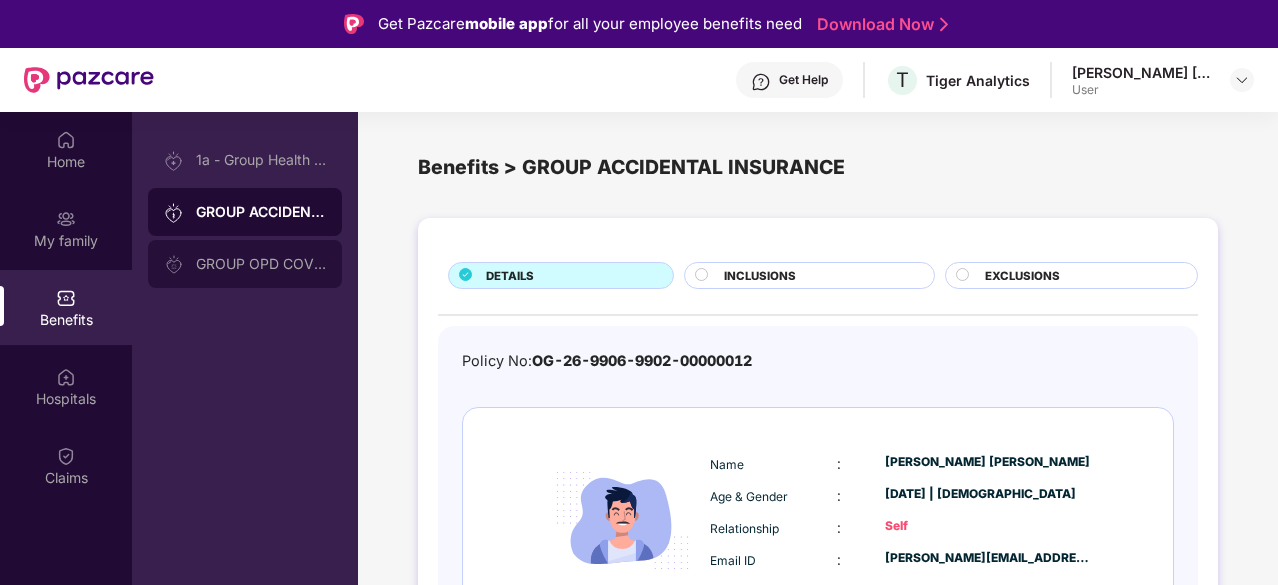 click on "GROUP OPD COVER" at bounding box center (261, 264) 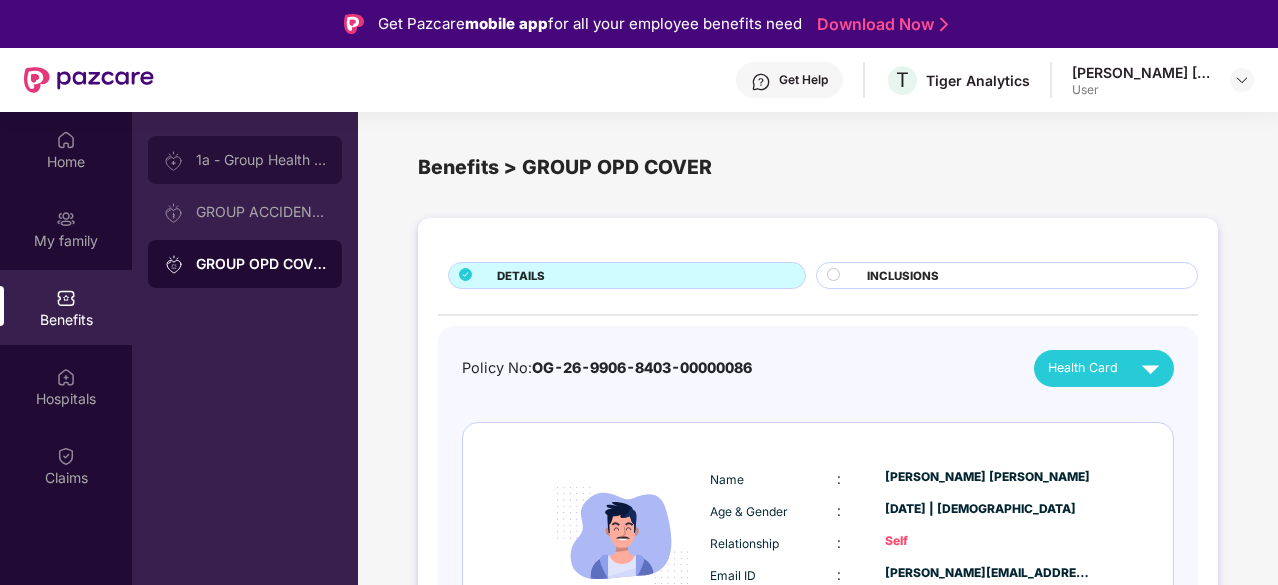 click on "1a - Group Health Insurance" at bounding box center [261, 160] 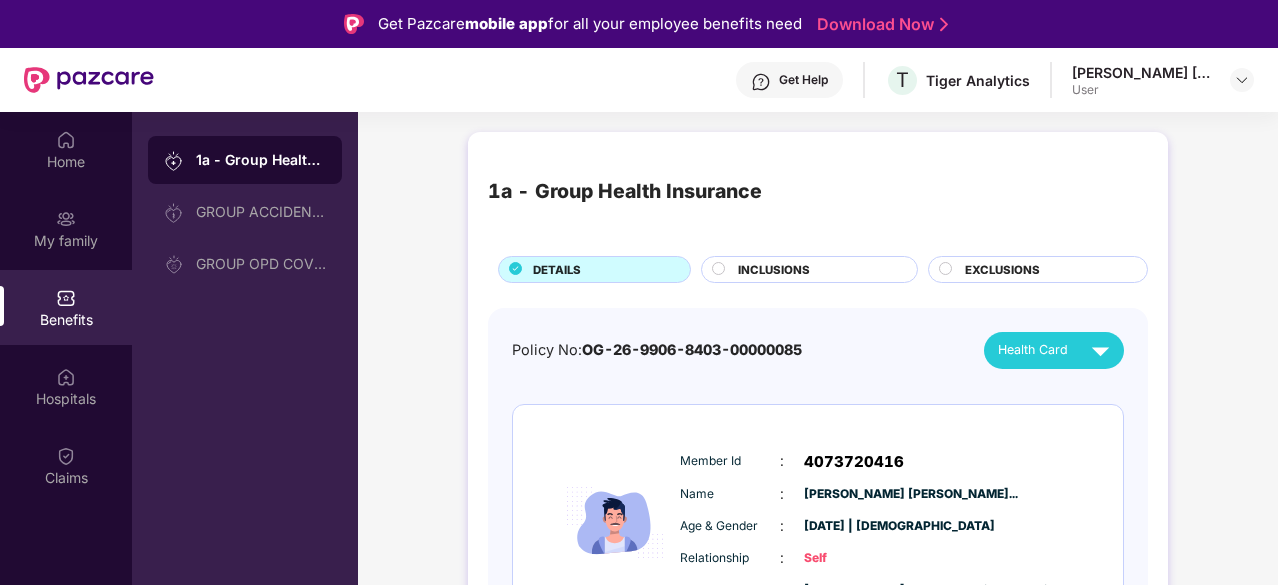 click on "GROUP ACCIDENTAL INSURANCE" at bounding box center [245, 212] 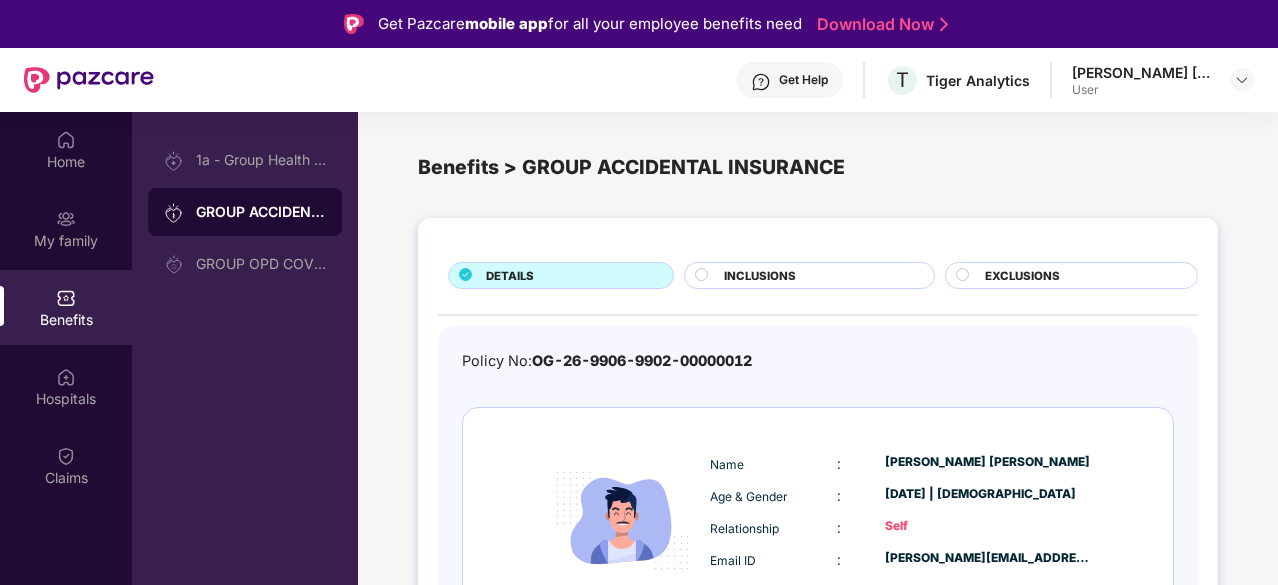 click on "INCLUSIONS" at bounding box center (809, 275) 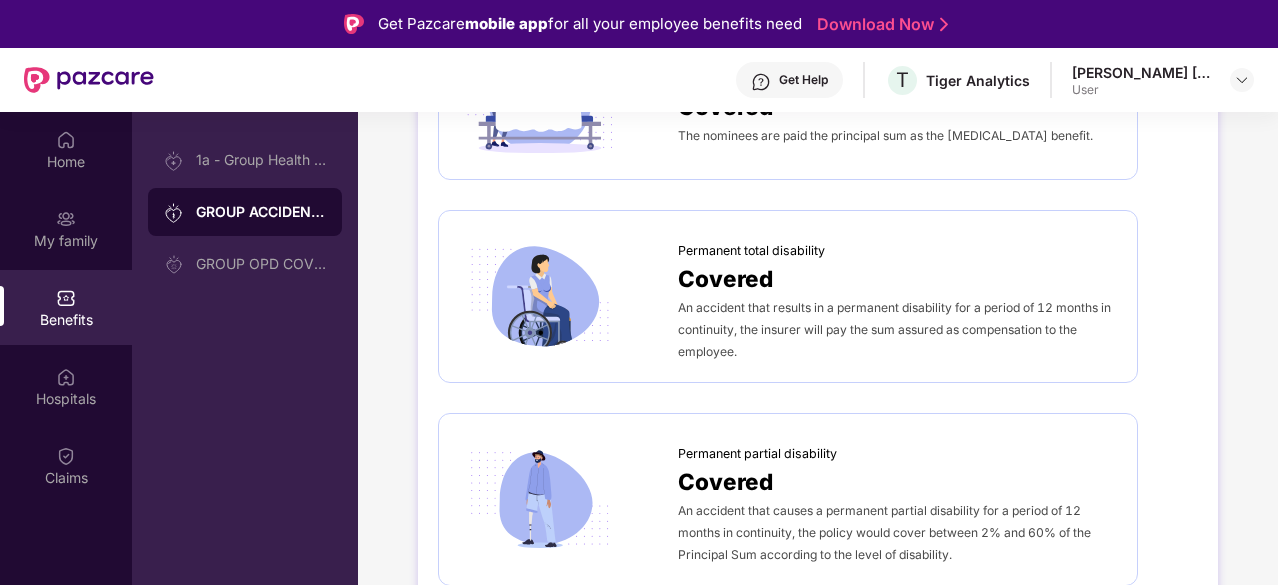 scroll, scrollTop: 0, scrollLeft: 0, axis: both 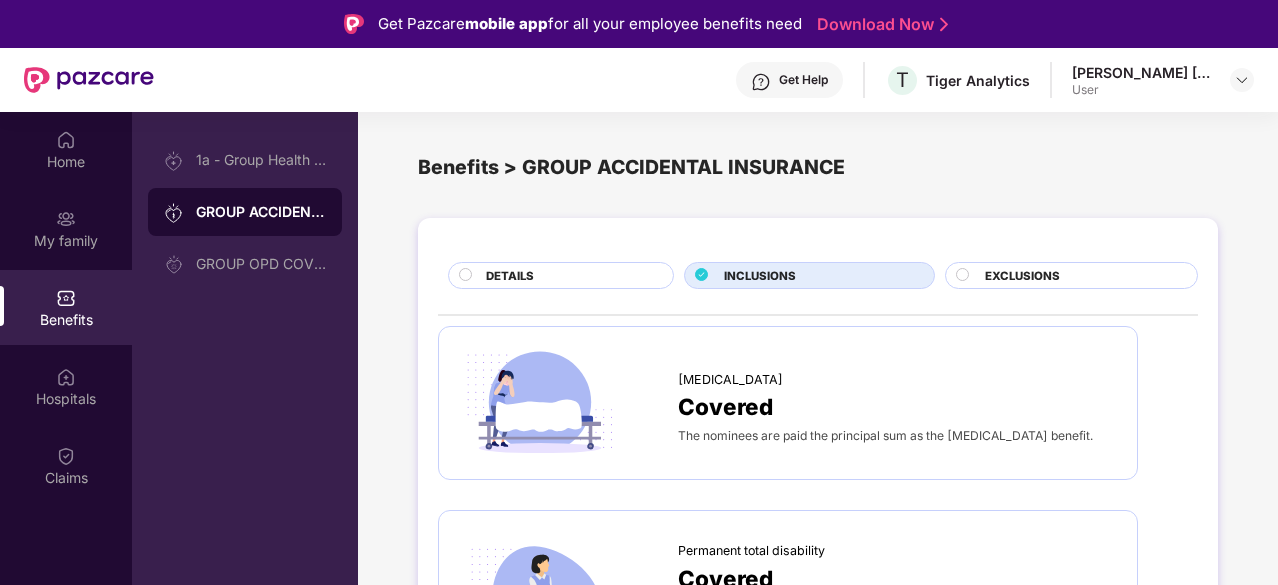 click on "DETAILS" at bounding box center (510, 276) 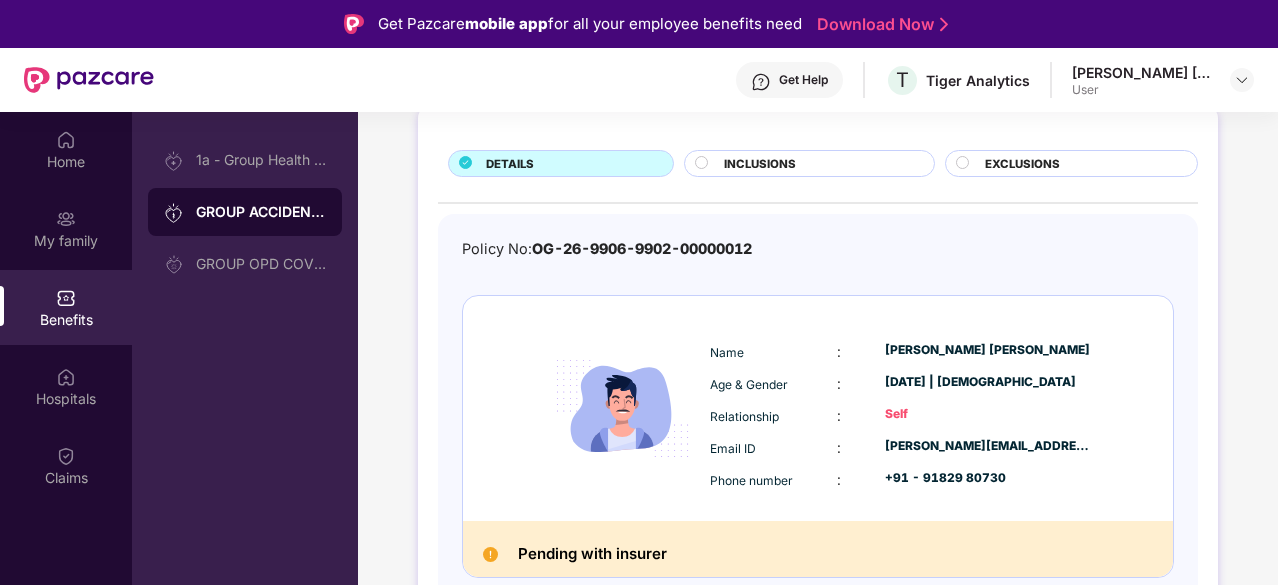 scroll, scrollTop: 114, scrollLeft: 0, axis: vertical 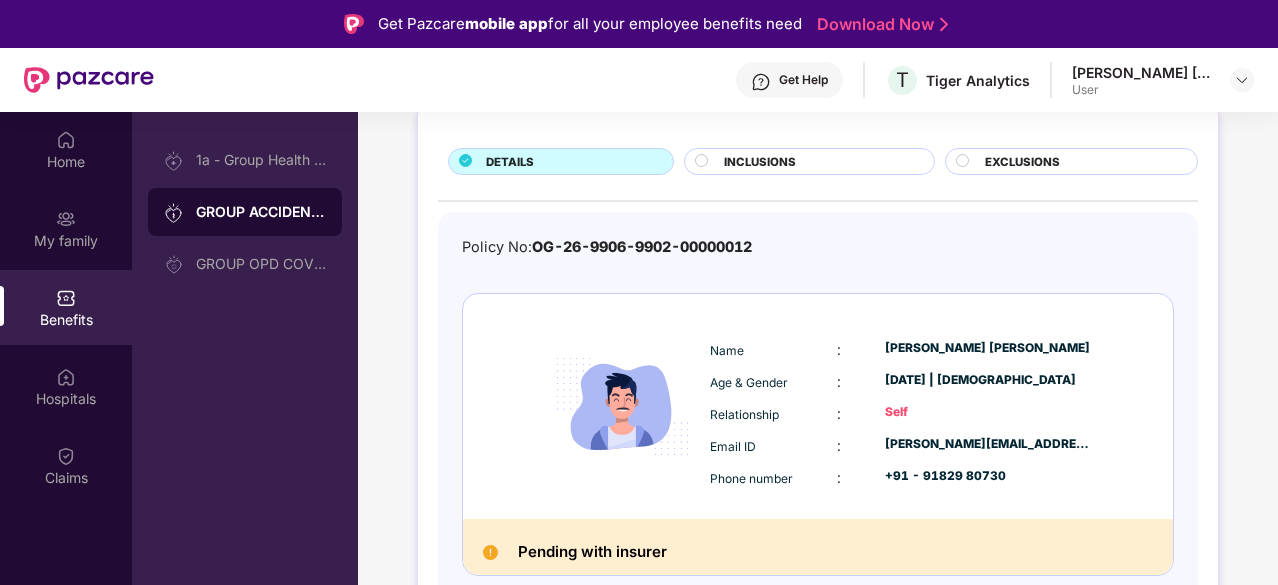click at bounding box center (490, 552) 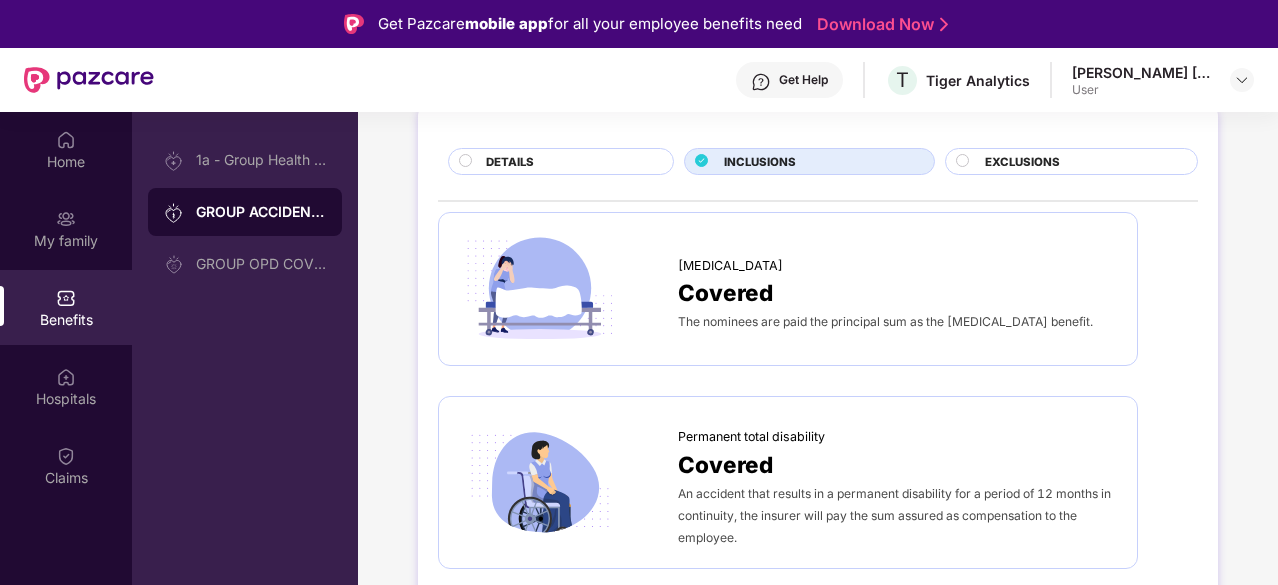 click on "EXCLUSIONS" at bounding box center (1022, 162) 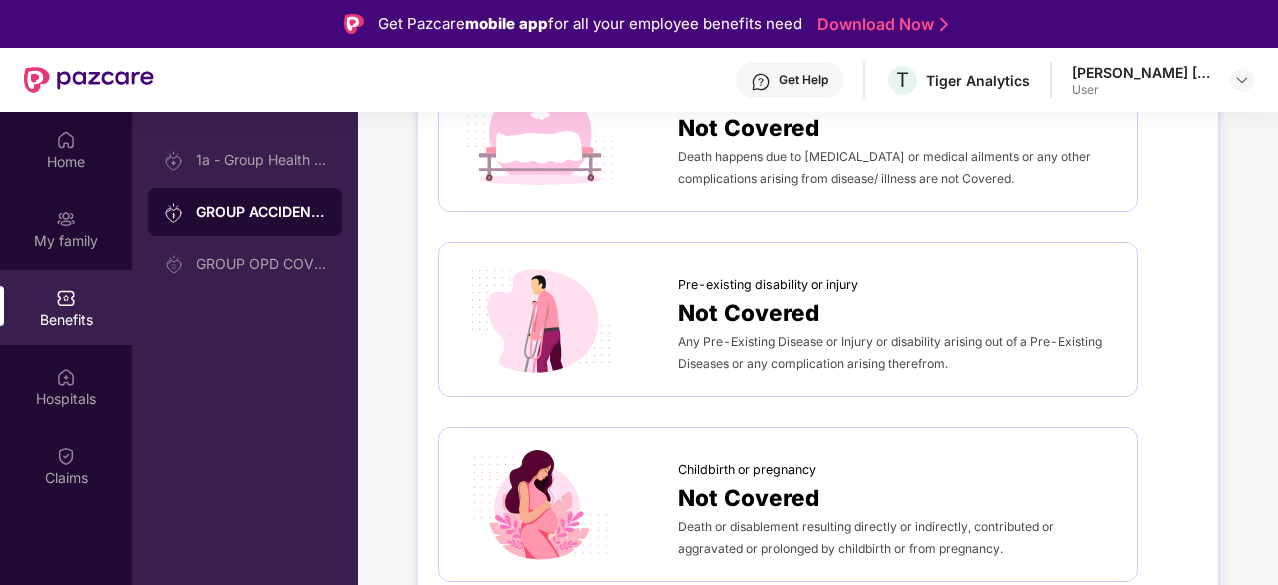 scroll, scrollTop: 0, scrollLeft: 0, axis: both 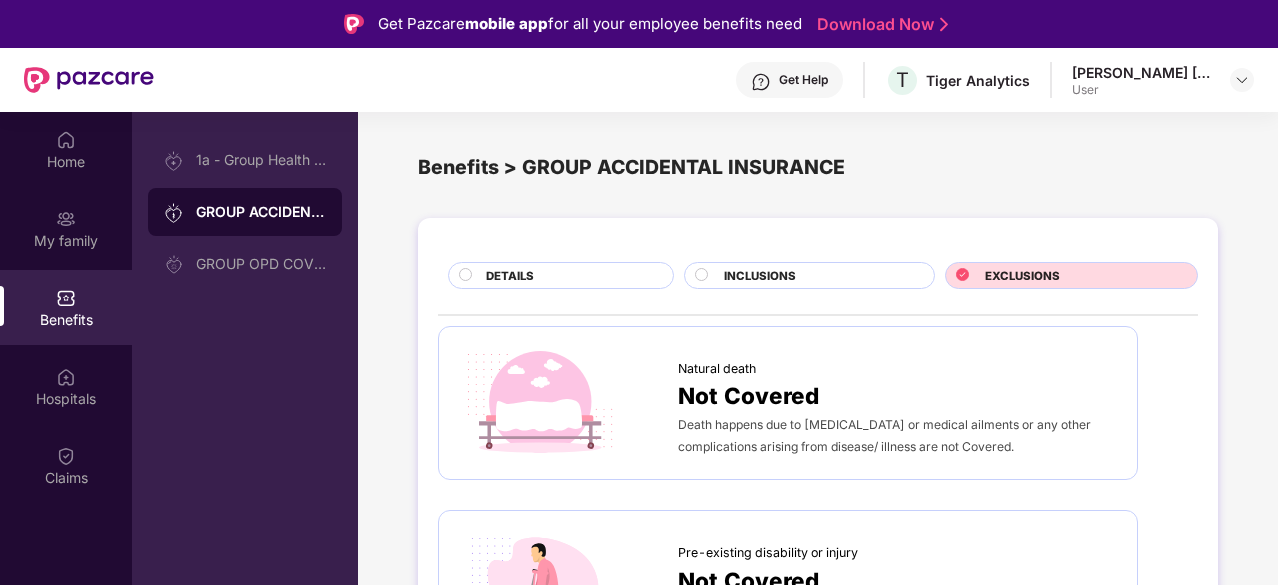click on "INCLUSIONS" at bounding box center [818, 277] 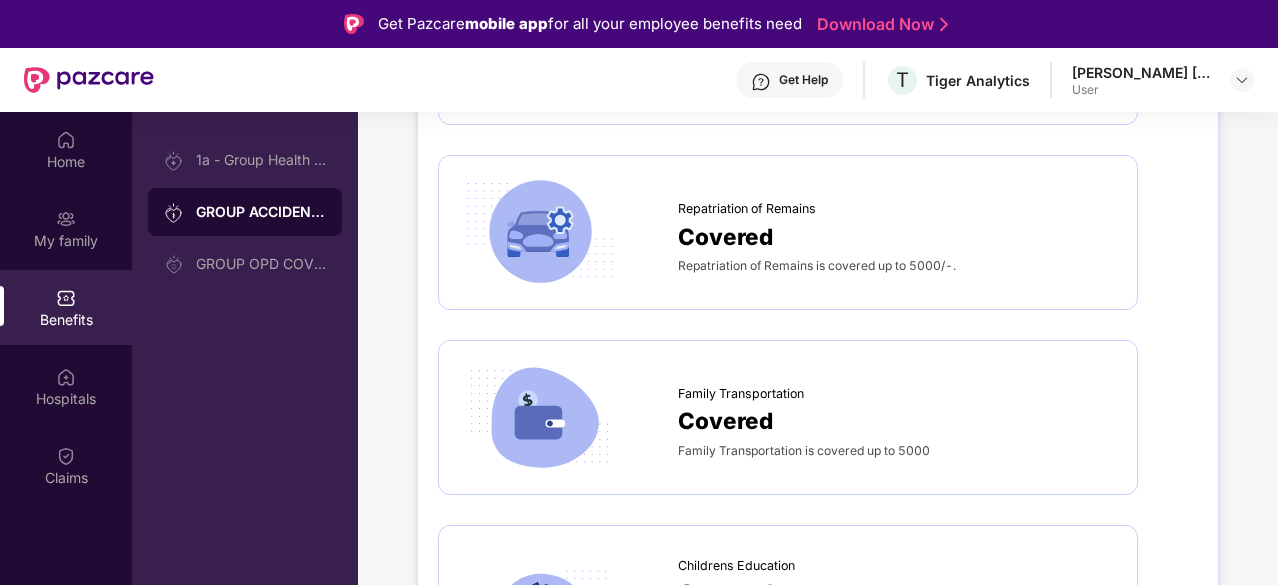 scroll, scrollTop: 1594, scrollLeft: 0, axis: vertical 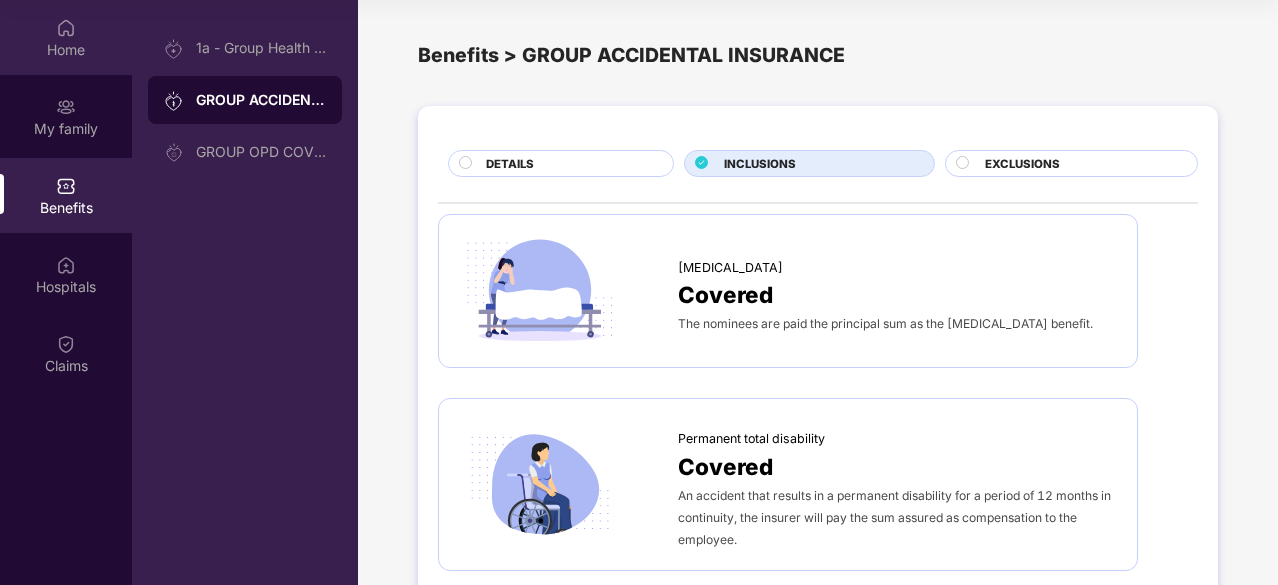 click on "Home" at bounding box center [66, 50] 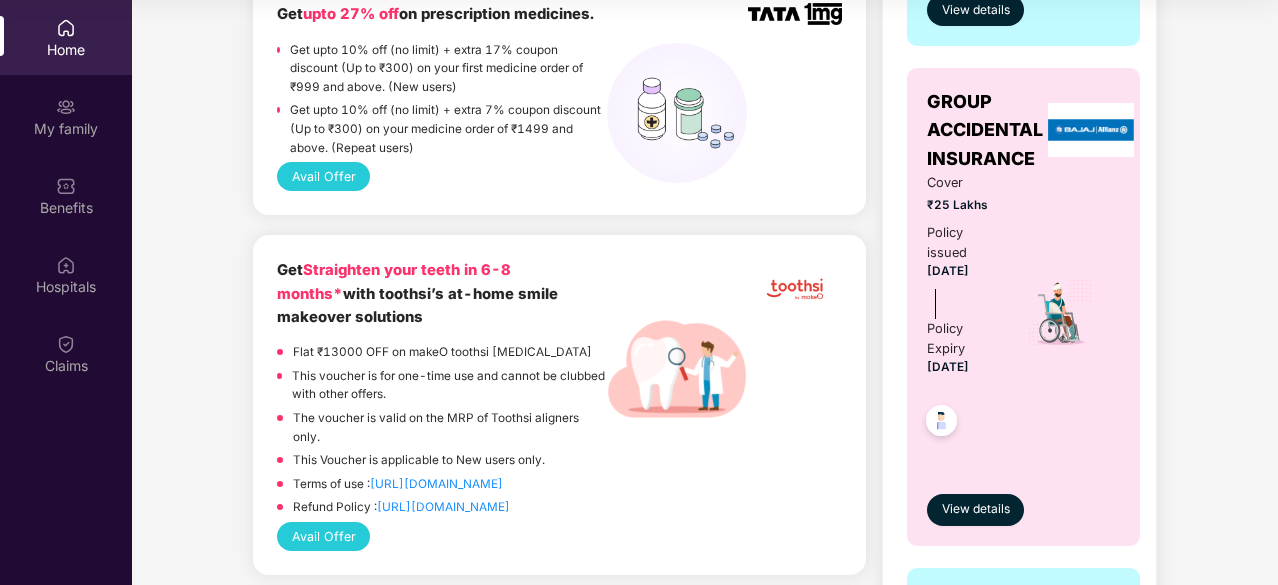 scroll, scrollTop: 300, scrollLeft: 0, axis: vertical 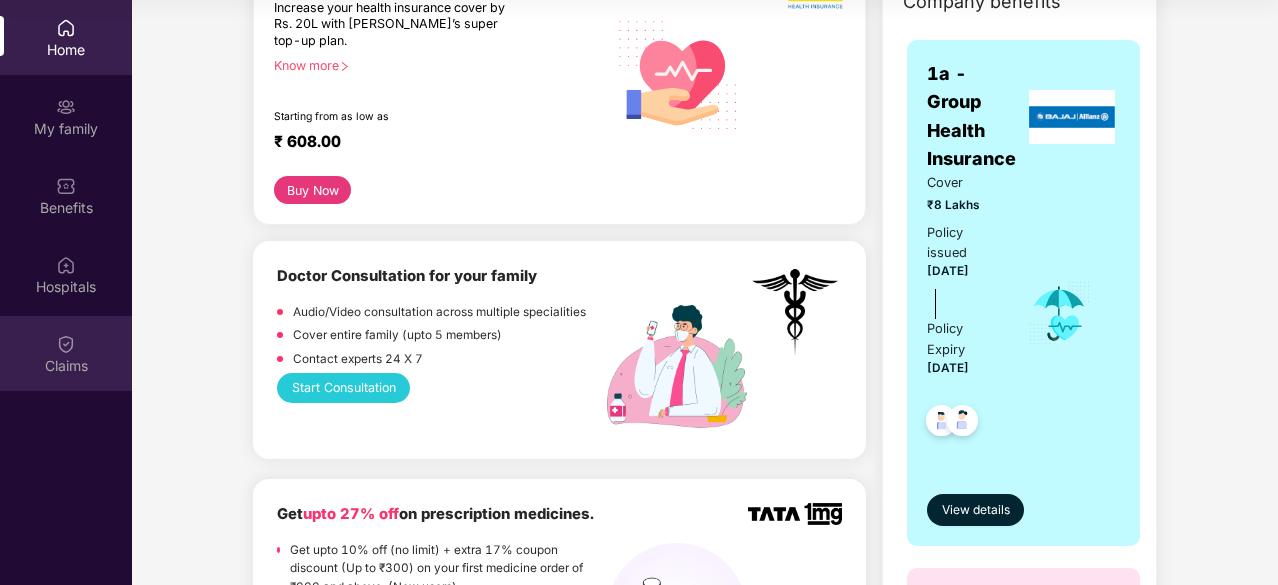 click on "Claims" at bounding box center (66, 366) 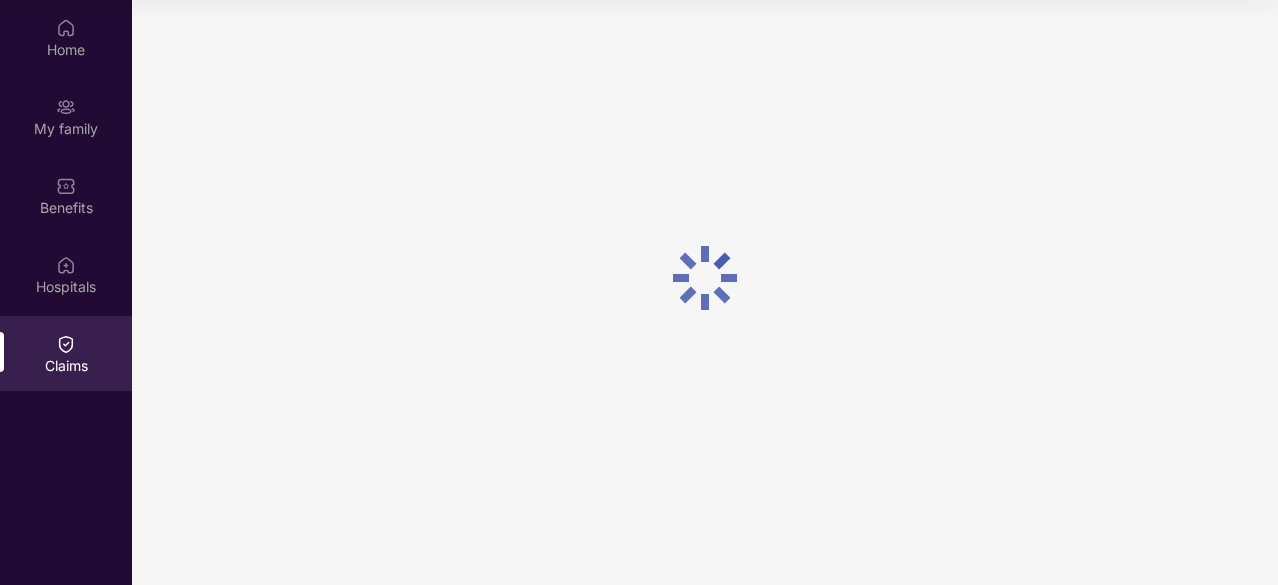 scroll, scrollTop: 0, scrollLeft: 0, axis: both 